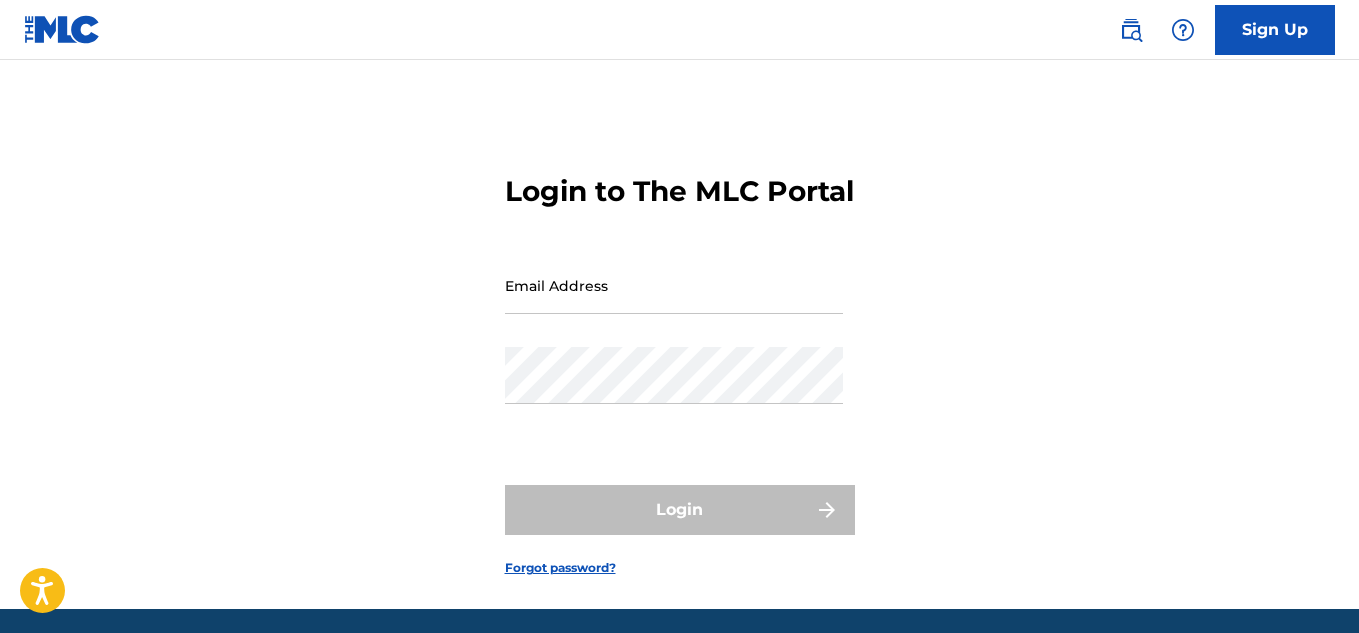 scroll, scrollTop: 0, scrollLeft: 0, axis: both 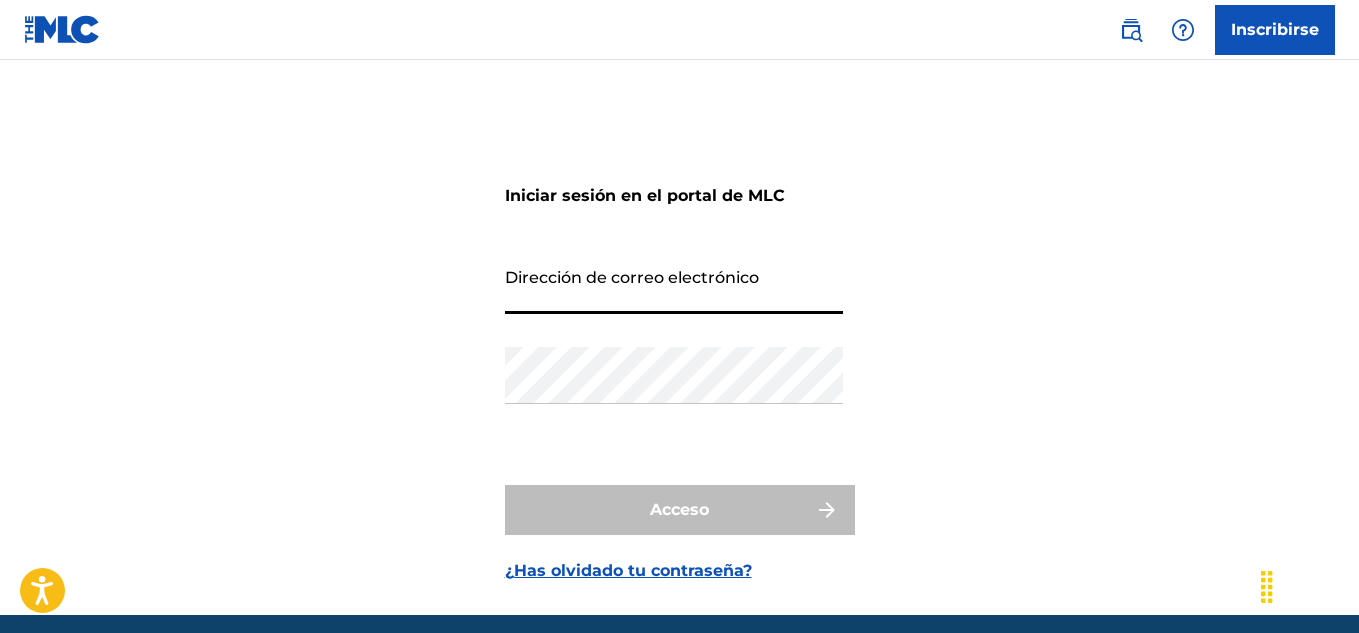 click on "Dirección de correo electrónico" at bounding box center [674, 285] 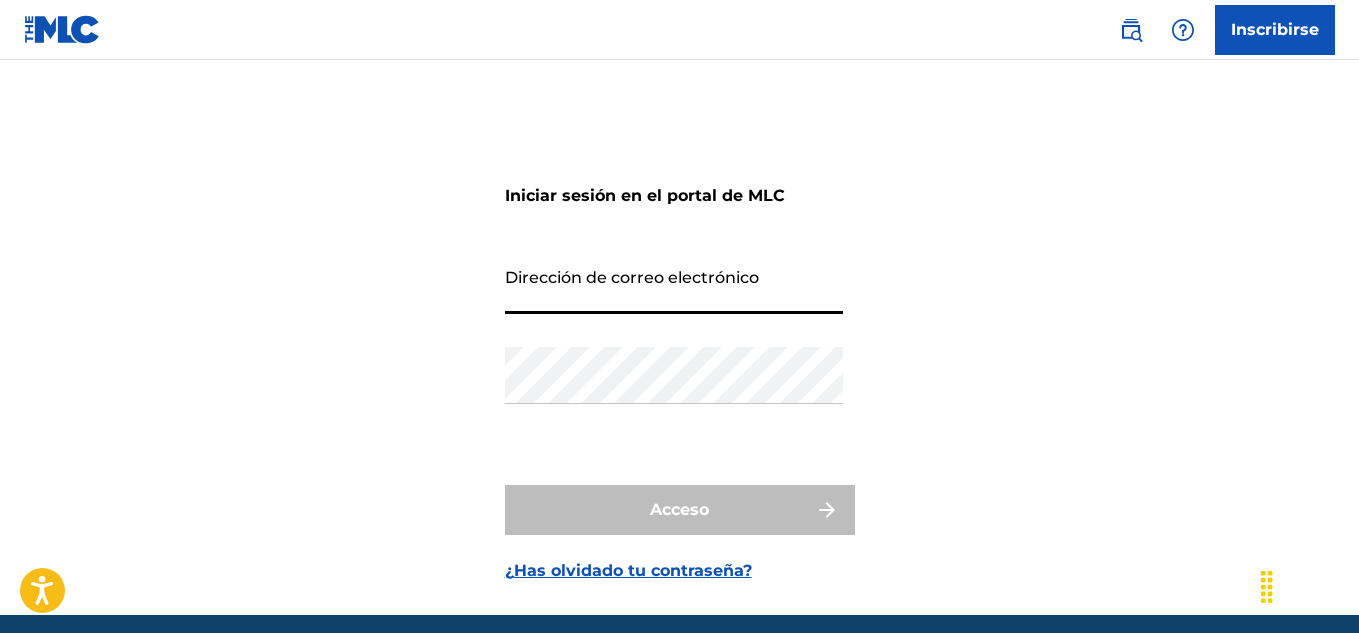 type on "[EMAIL]" 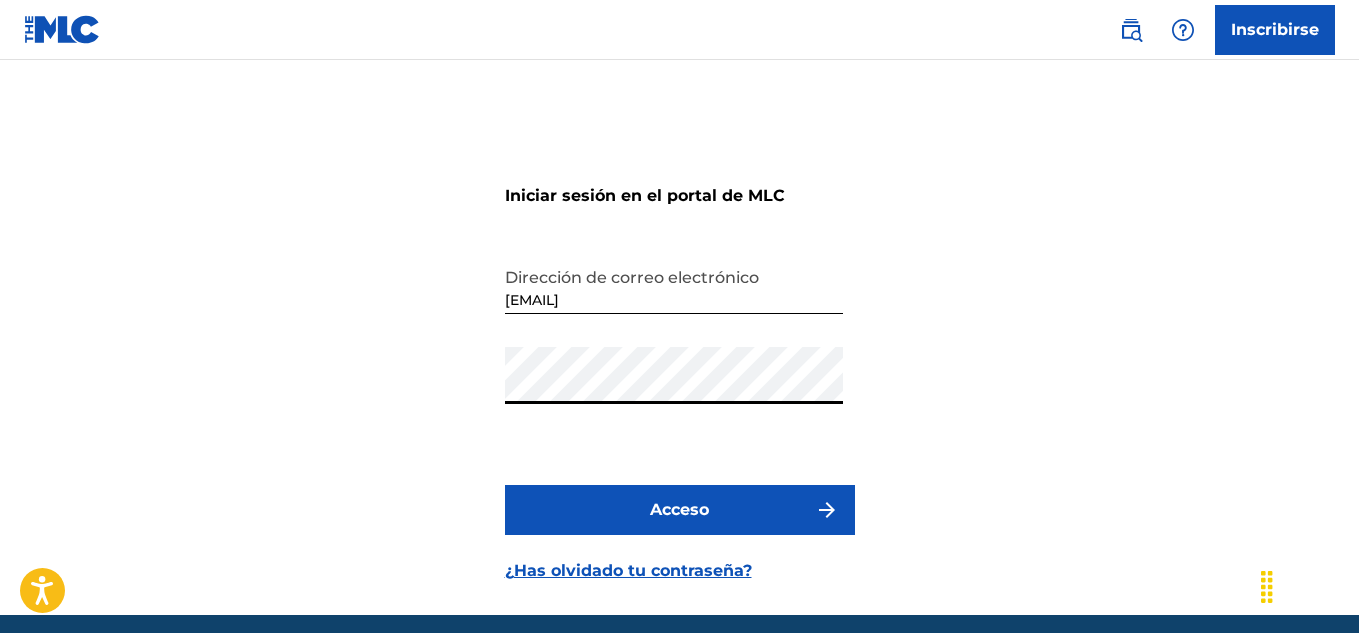 click on "Acceso" at bounding box center [680, 510] 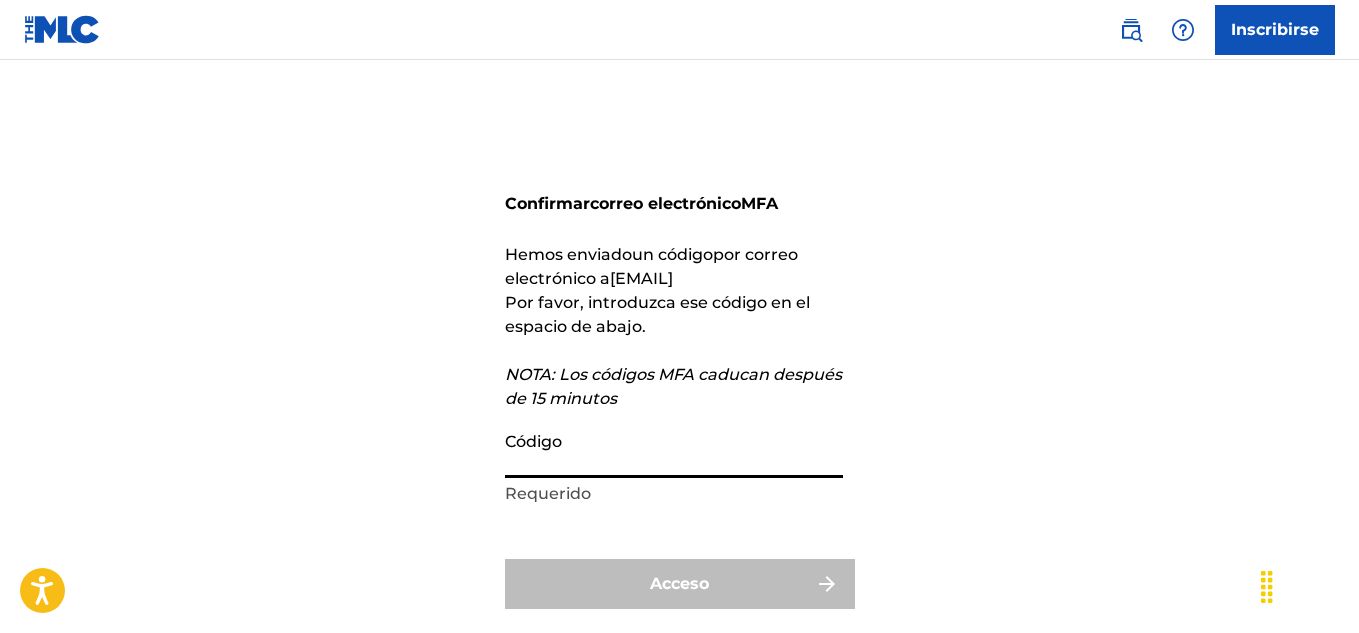 click on "Código" at bounding box center [674, 449] 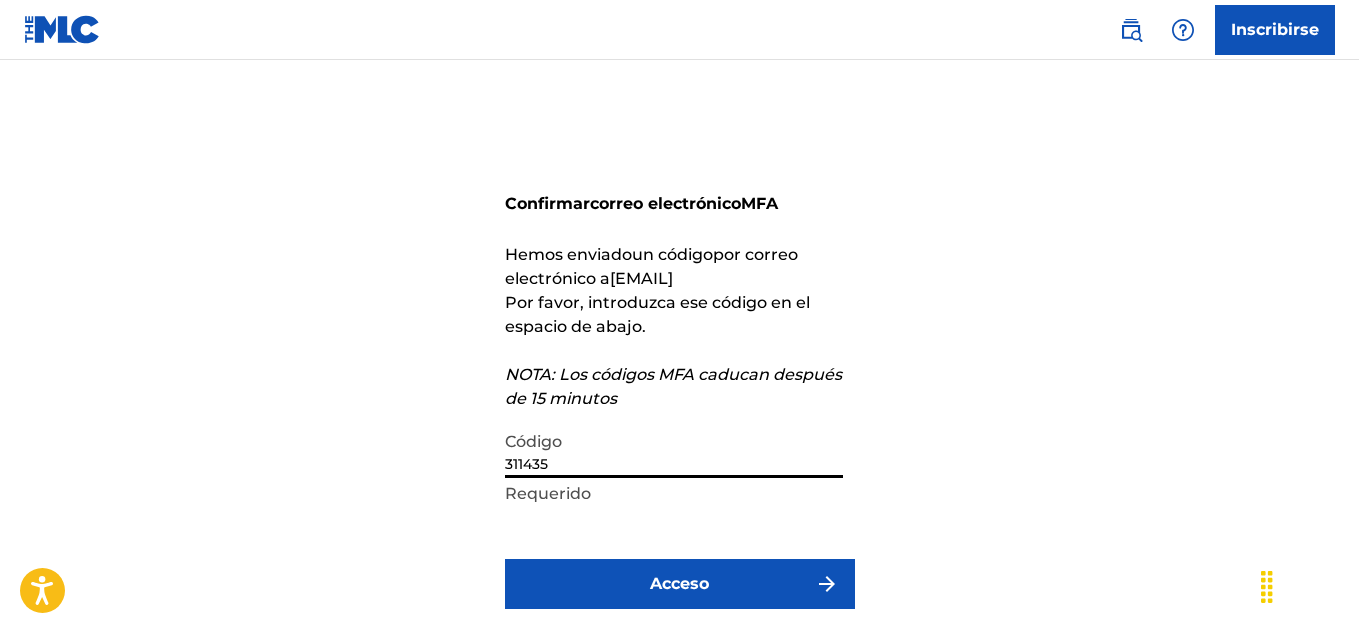 type on "311435" 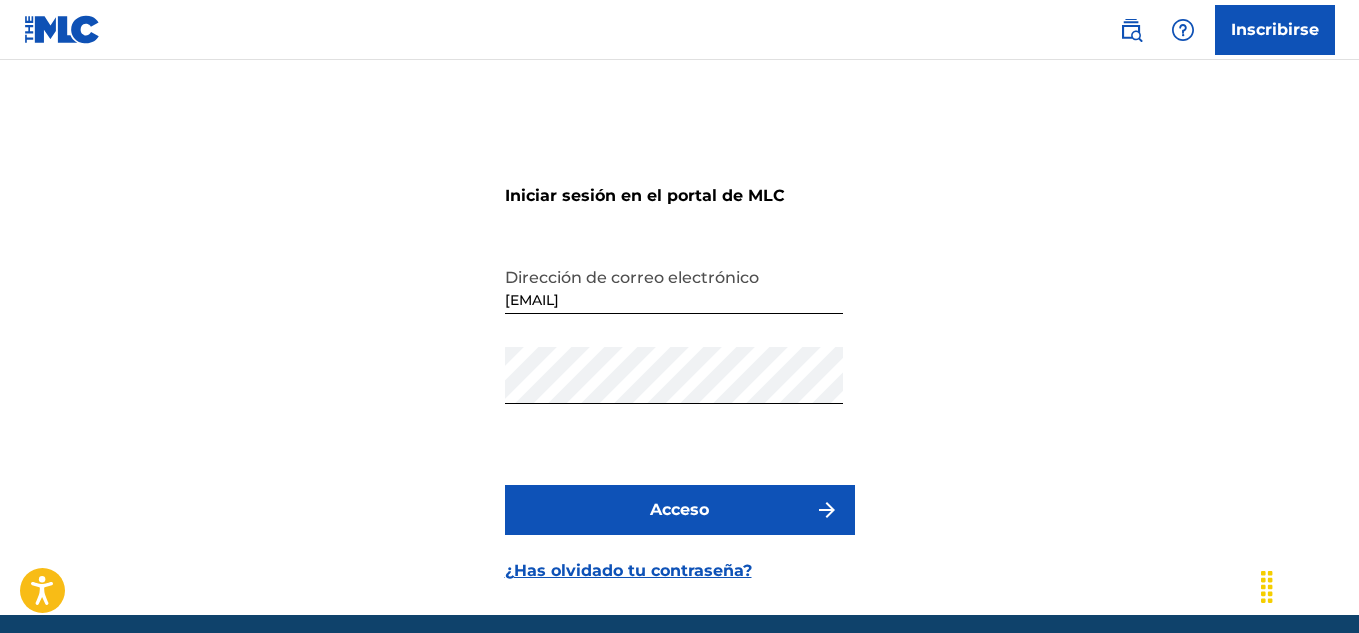 click on "Acceso" at bounding box center (680, 510) 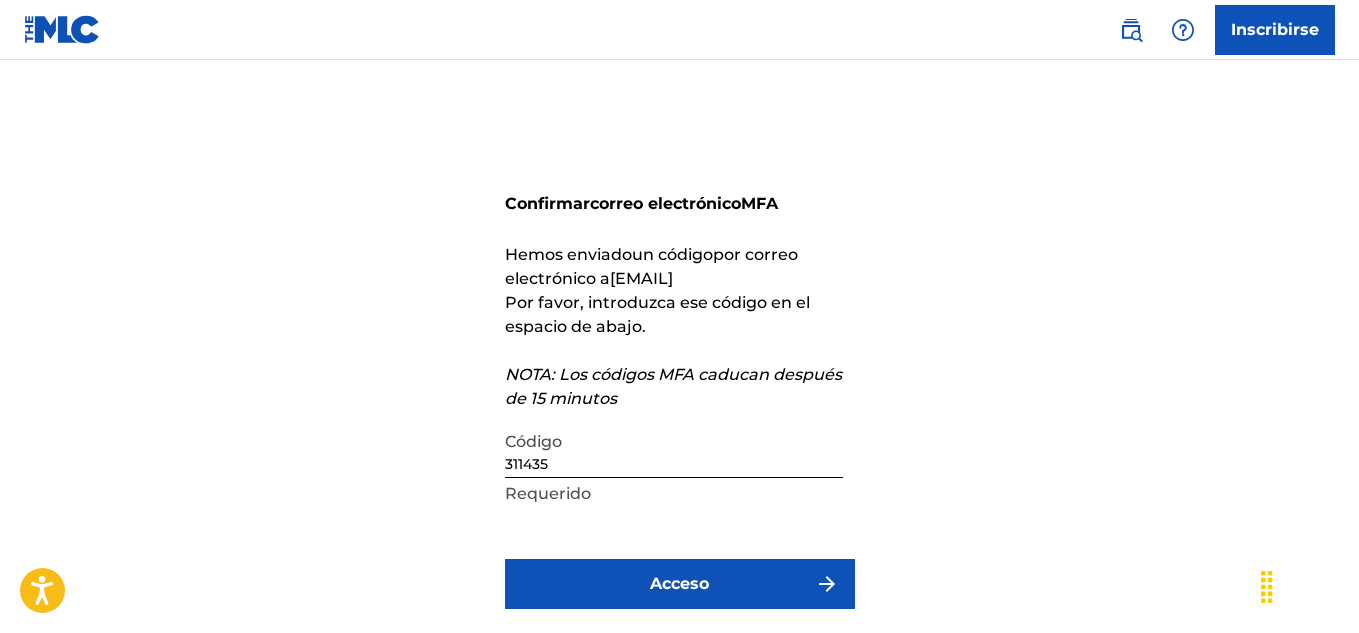click on "311435" at bounding box center (674, 449) 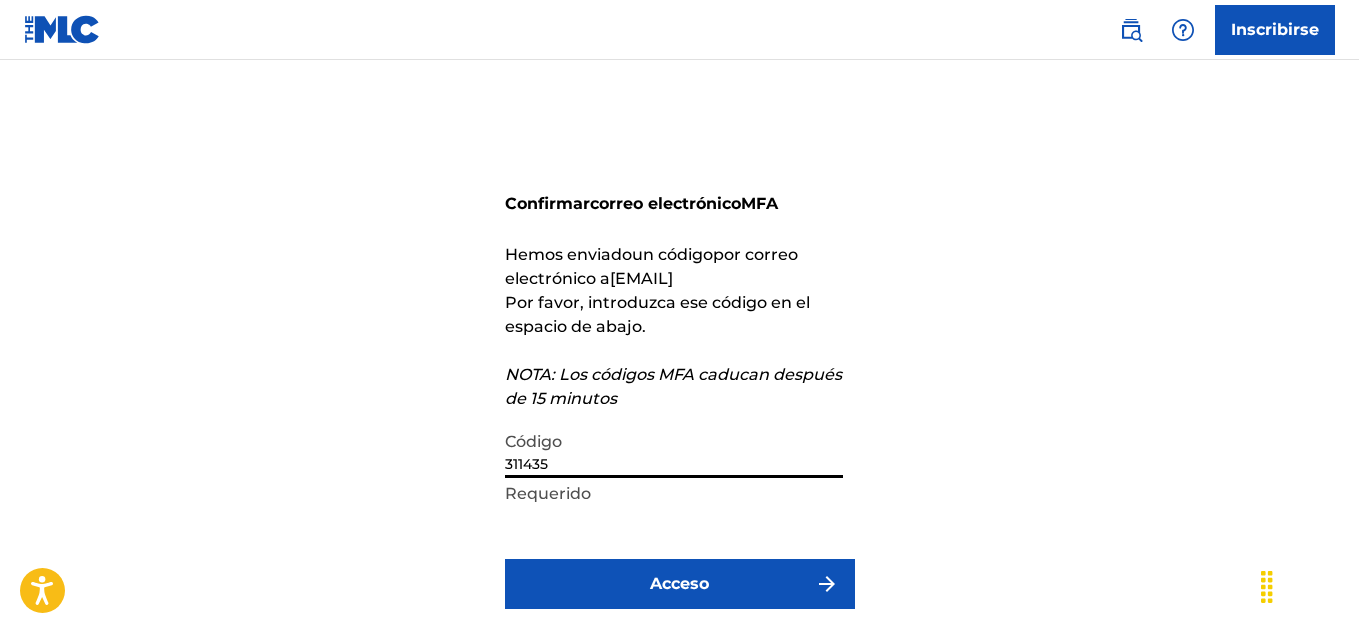 click on "311435" at bounding box center [674, 449] 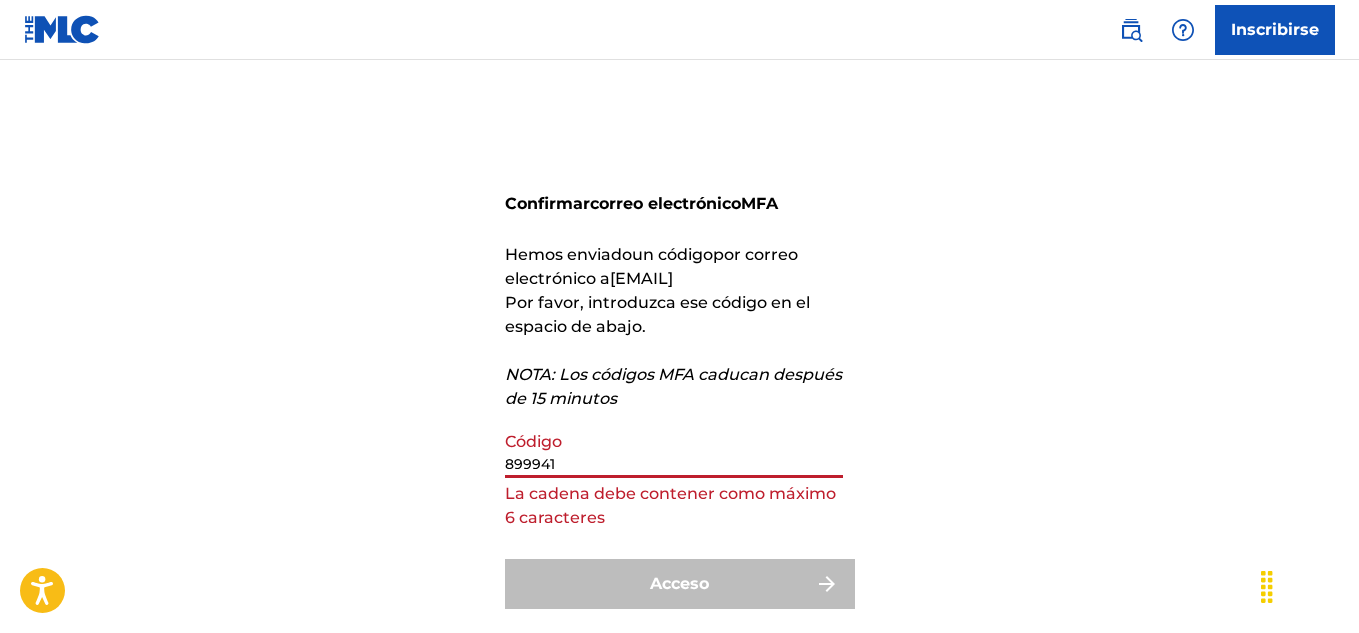 click on "899941" at bounding box center [674, 449] 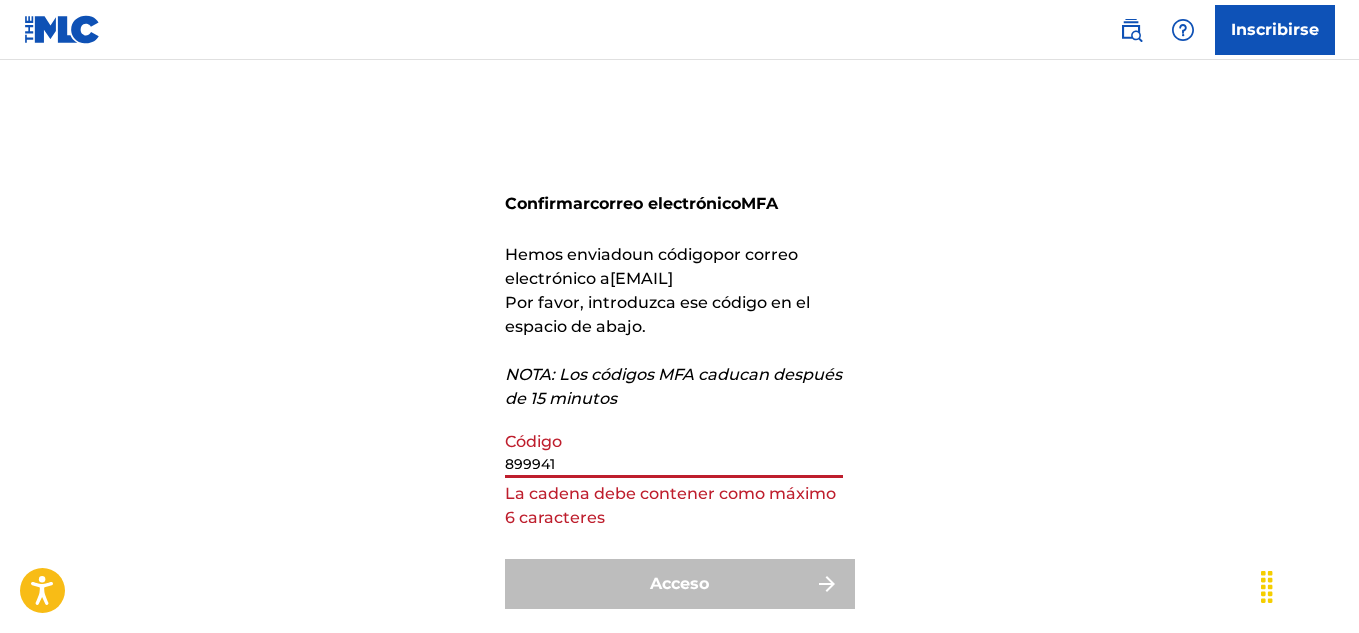 click on "899941" at bounding box center (674, 449) 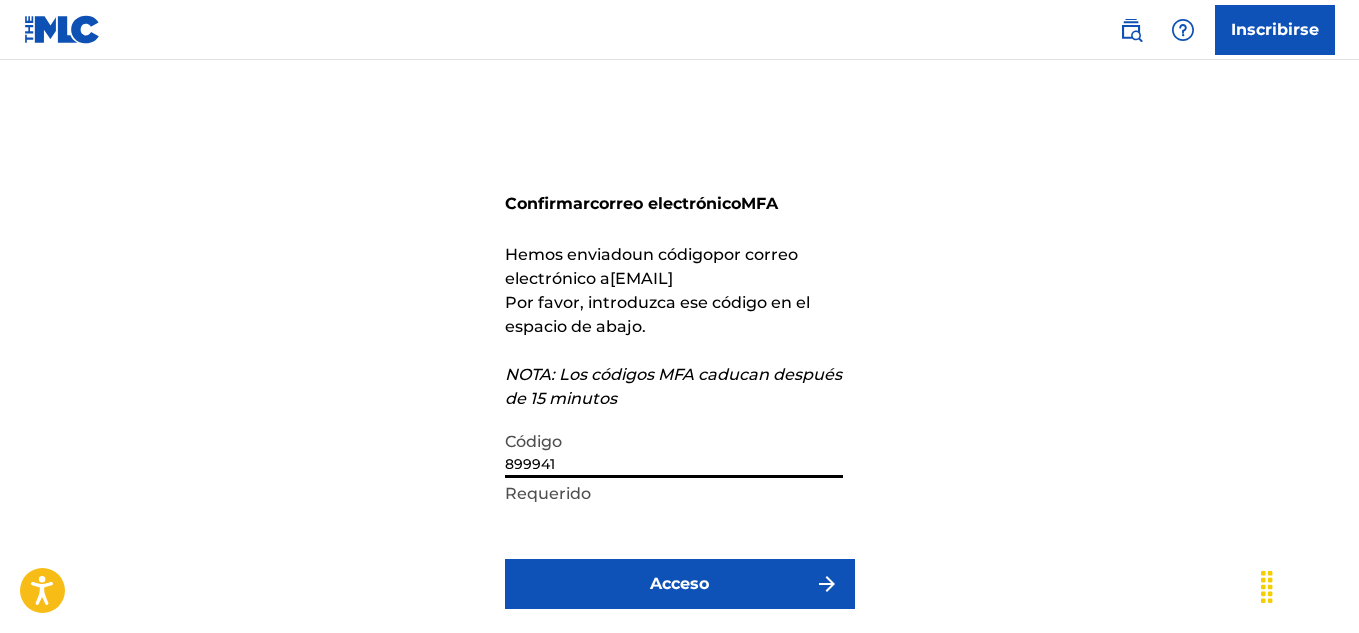 type on "899941" 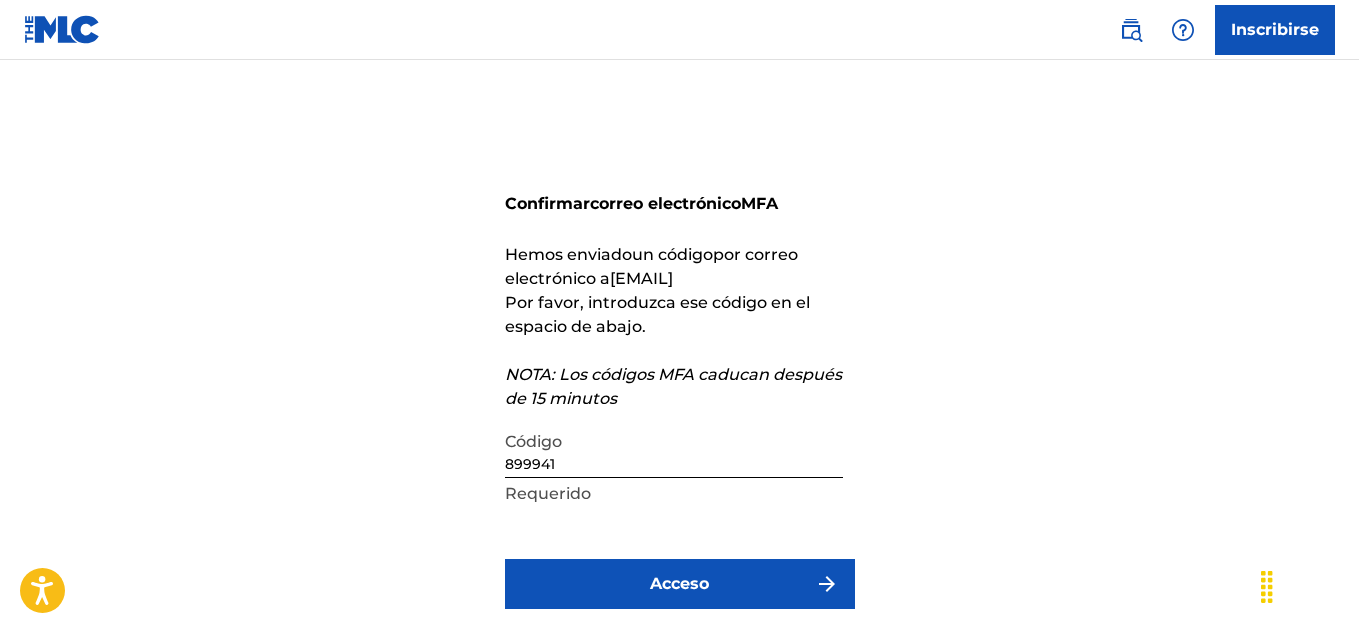 click on "Acceso" at bounding box center [680, 584] 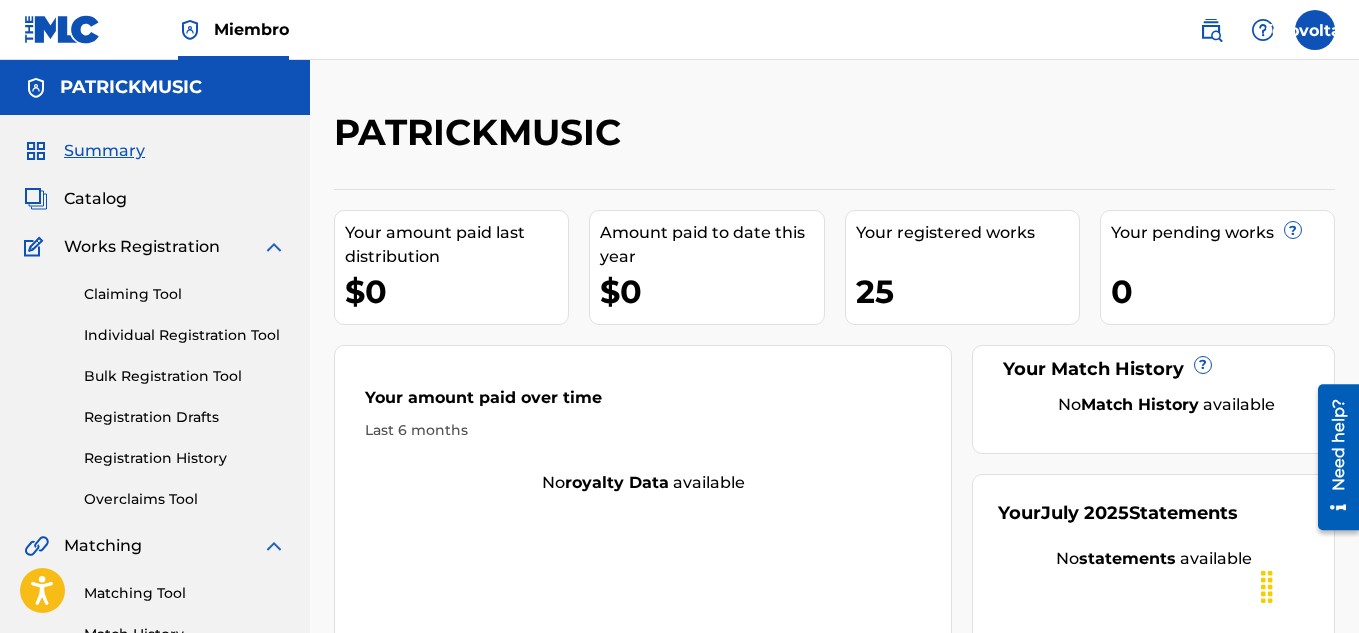 scroll, scrollTop: 0, scrollLeft: 0, axis: both 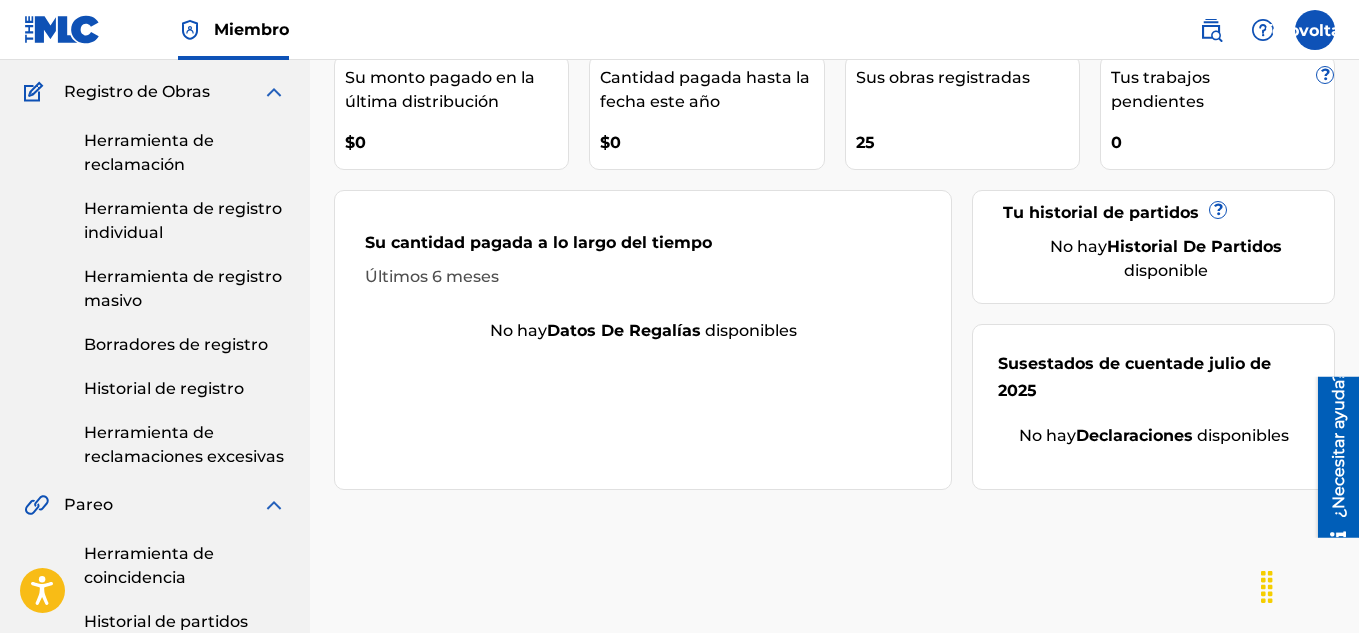 click on "Historial de registro" at bounding box center (164, 388) 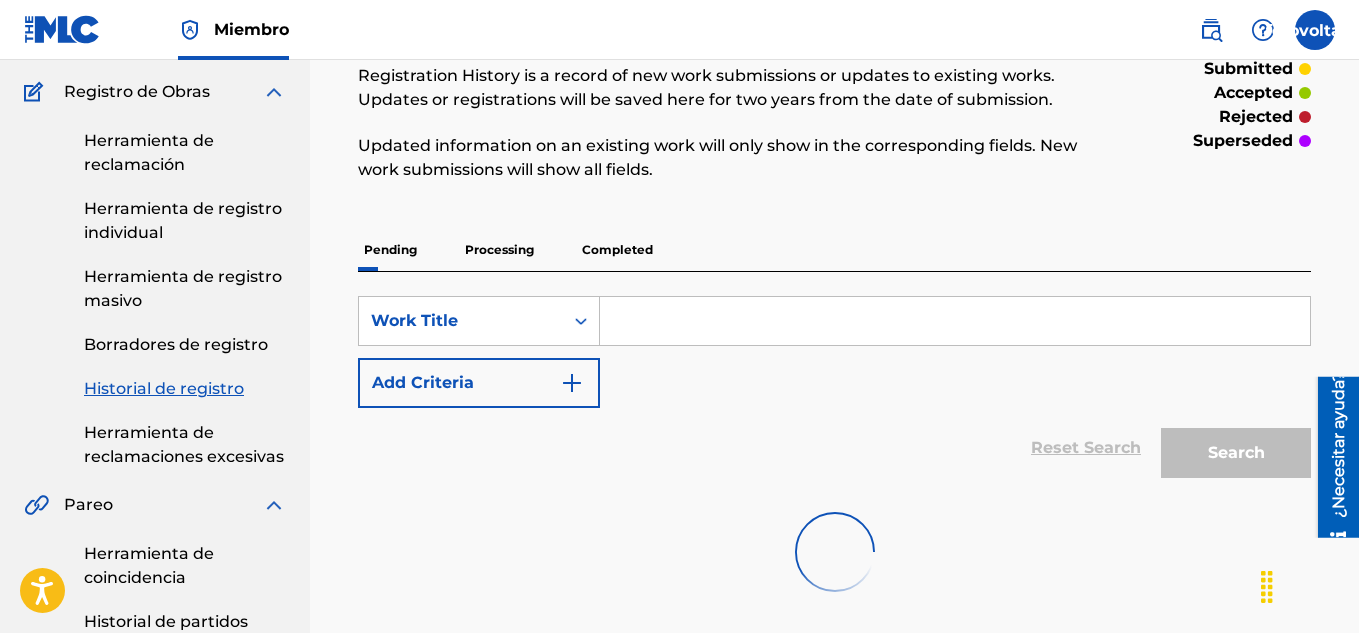 scroll, scrollTop: 0, scrollLeft: 0, axis: both 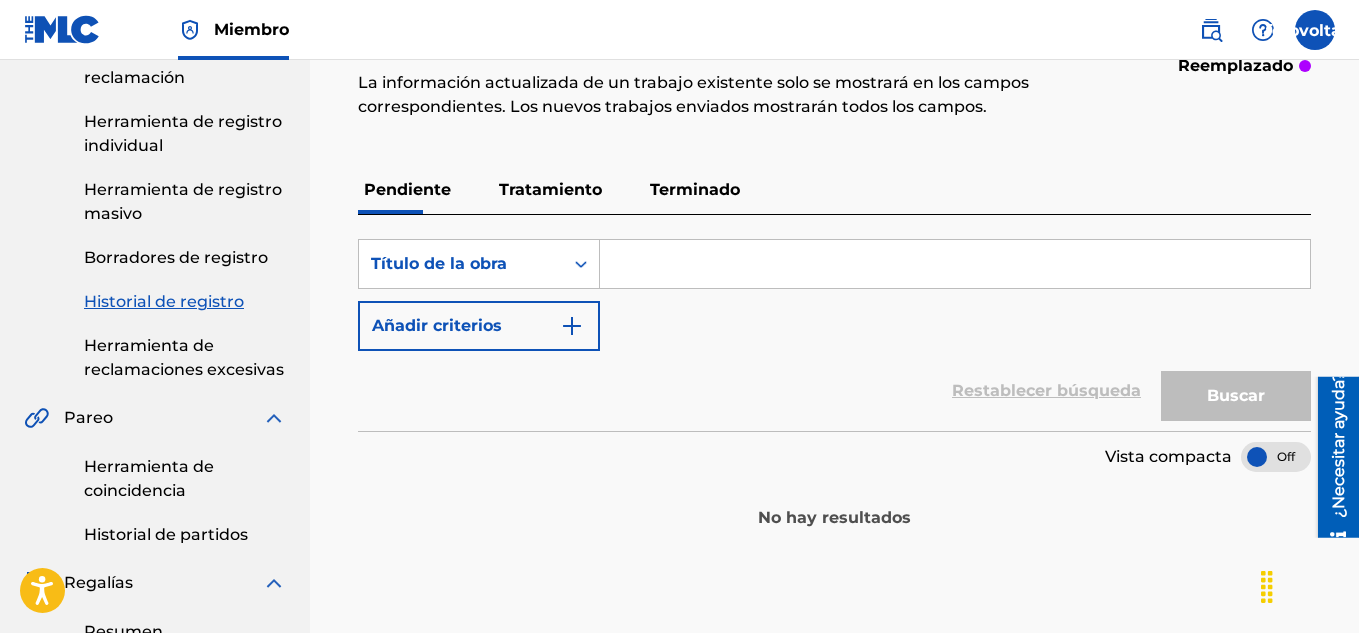 click on "Tratamiento" at bounding box center [550, 189] 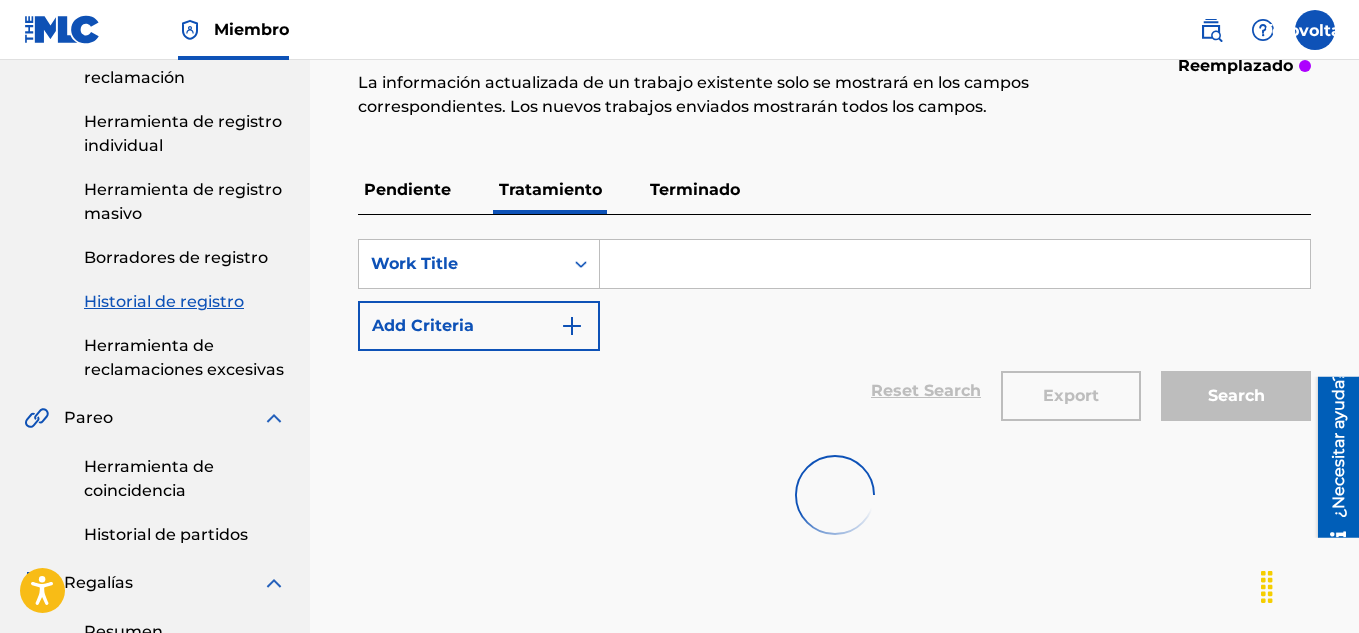 scroll, scrollTop: 0, scrollLeft: 0, axis: both 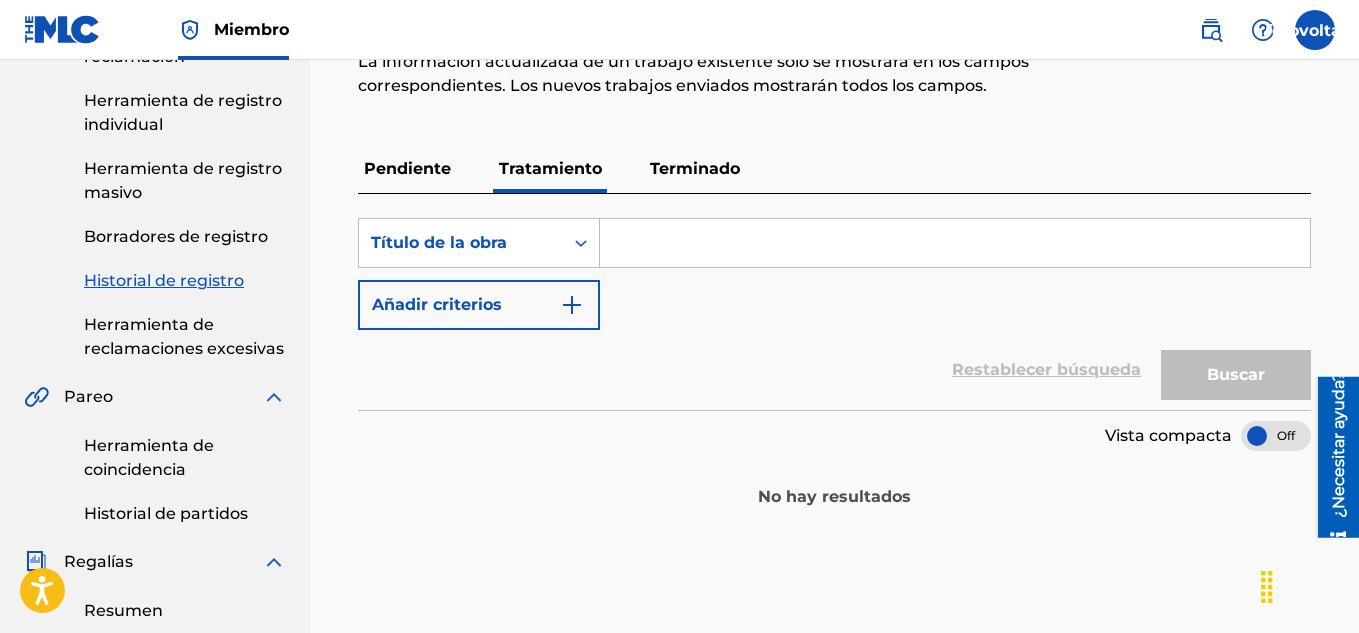 click on "Terminado" at bounding box center [695, 169] 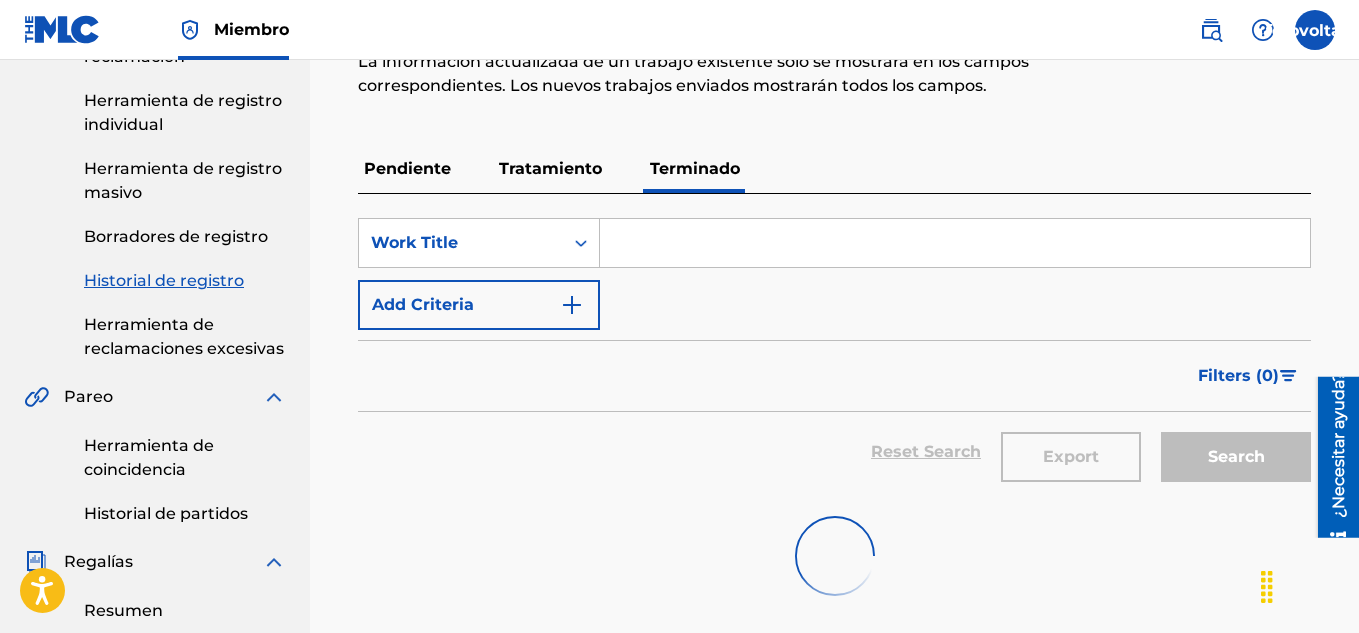 scroll, scrollTop: 0, scrollLeft: 0, axis: both 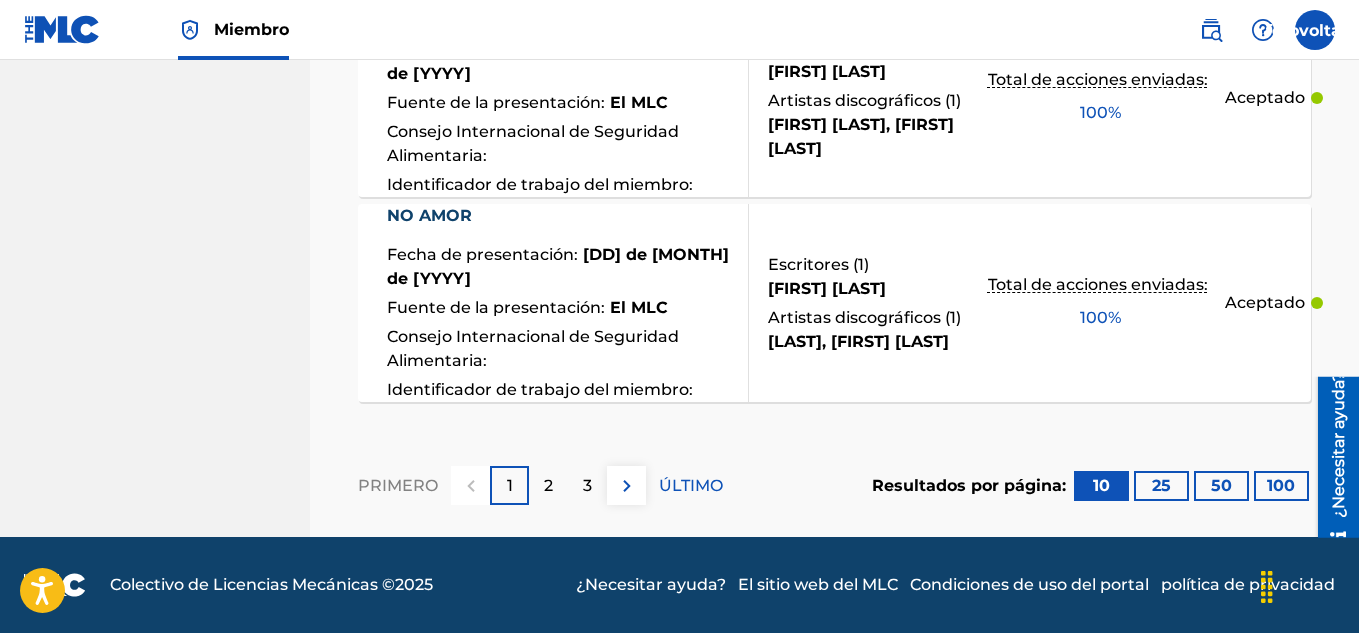 click on "100" at bounding box center (1281, 485) 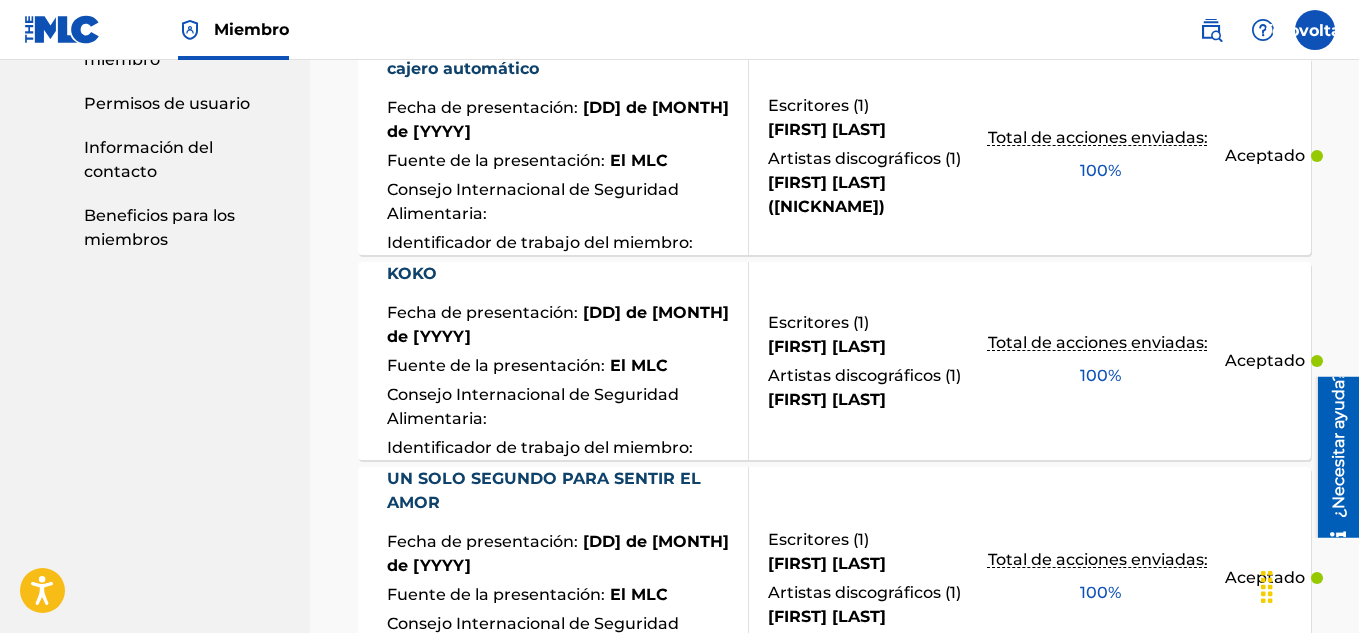 scroll, scrollTop: 0, scrollLeft: 0, axis: both 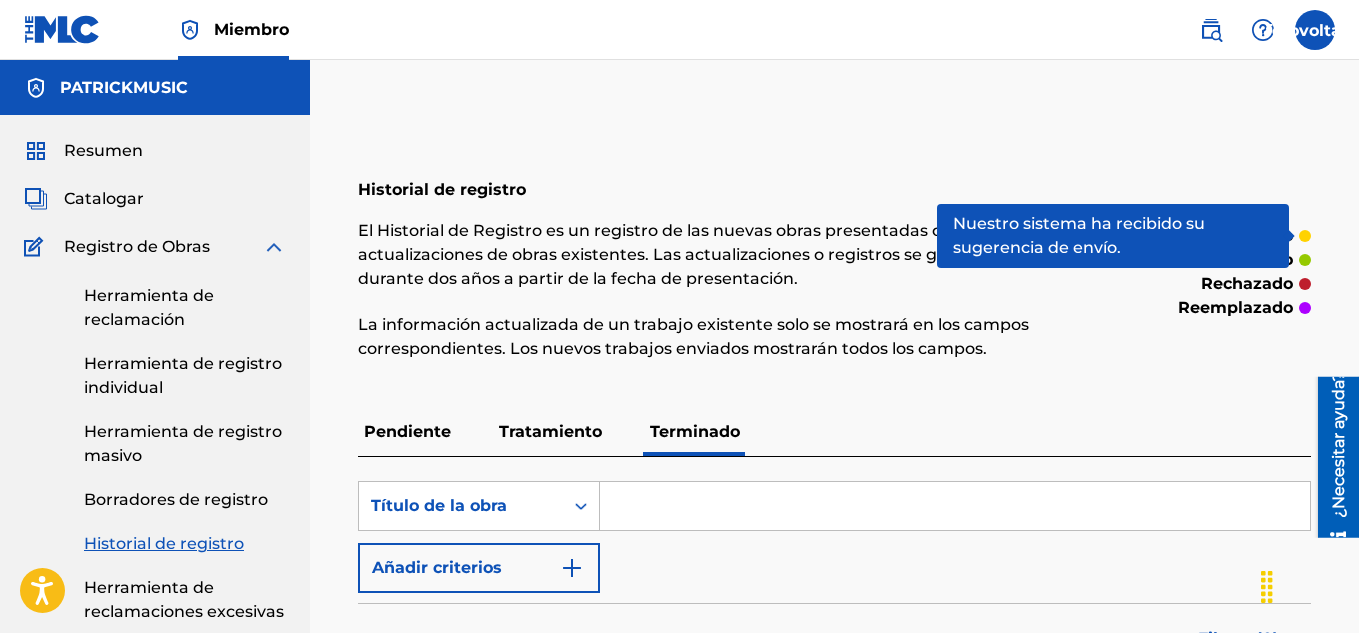 click at bounding box center (1315, 30) 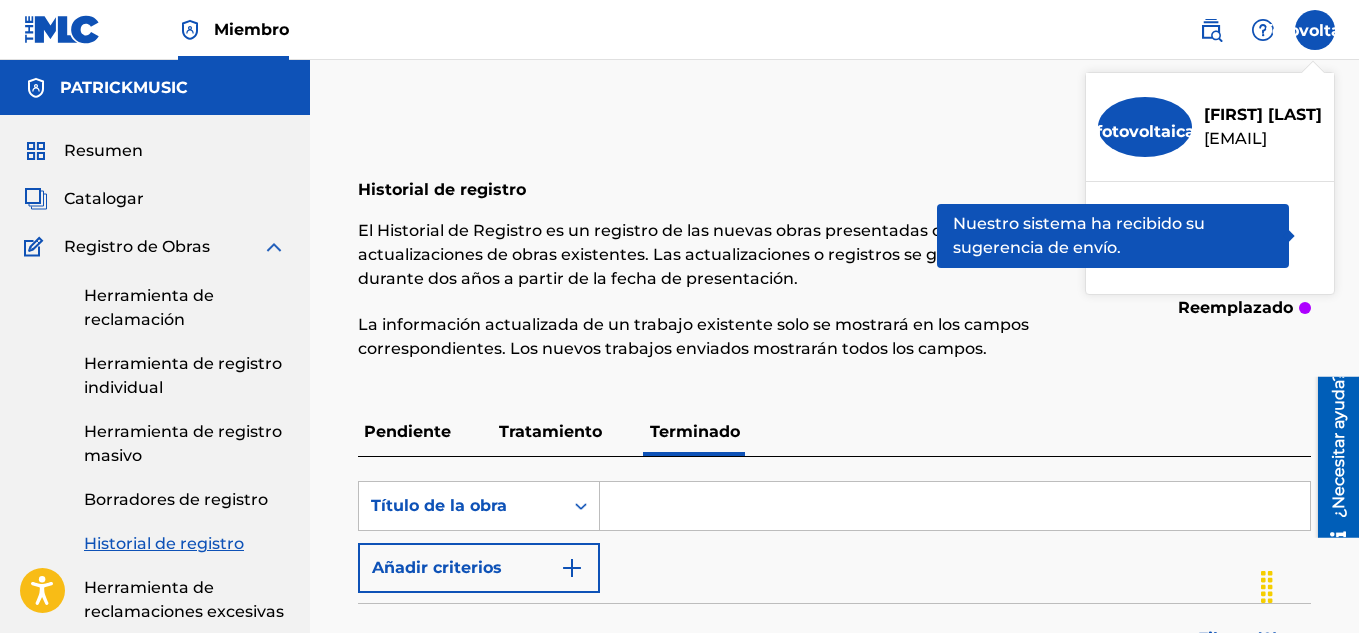 click on "Perfil Finalizar la sesión" at bounding box center (1210, 238) 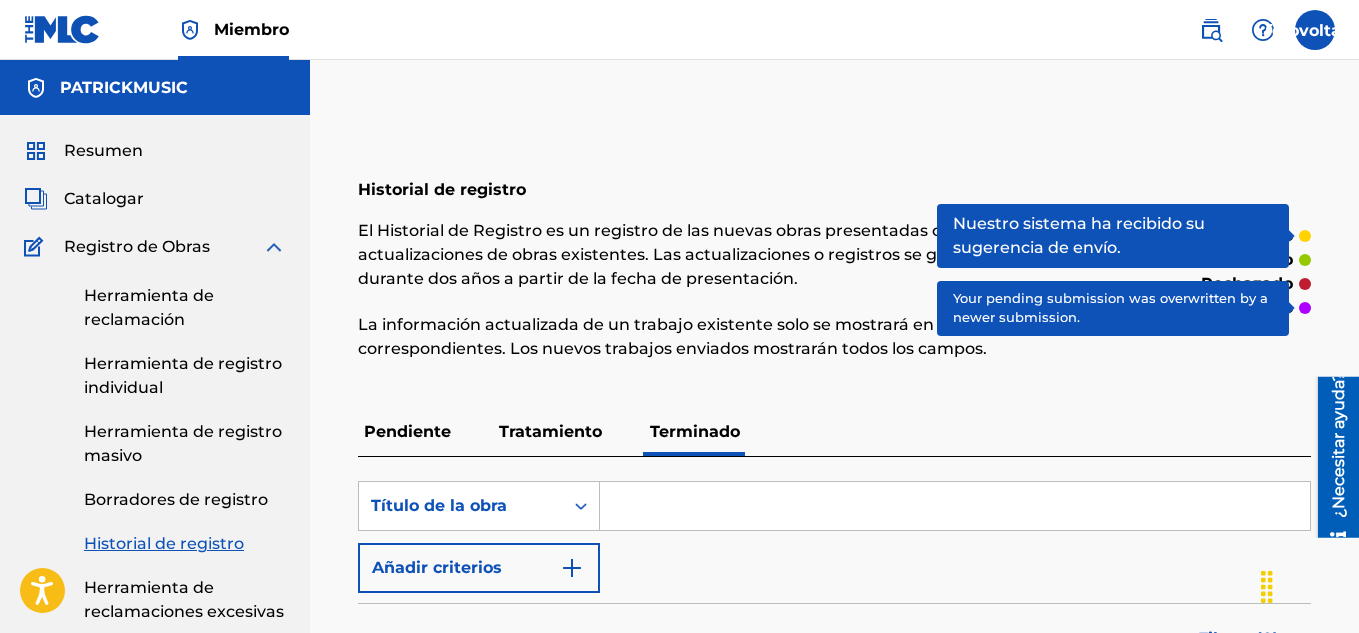 click on "Chalaka Fecha de presentación  :  [DD] de [MONTH] de [YYYY] Fuente de la presentación  :  El MLC : Identificador de trabajo del miembro  : 1" at bounding box center (834, 3252) 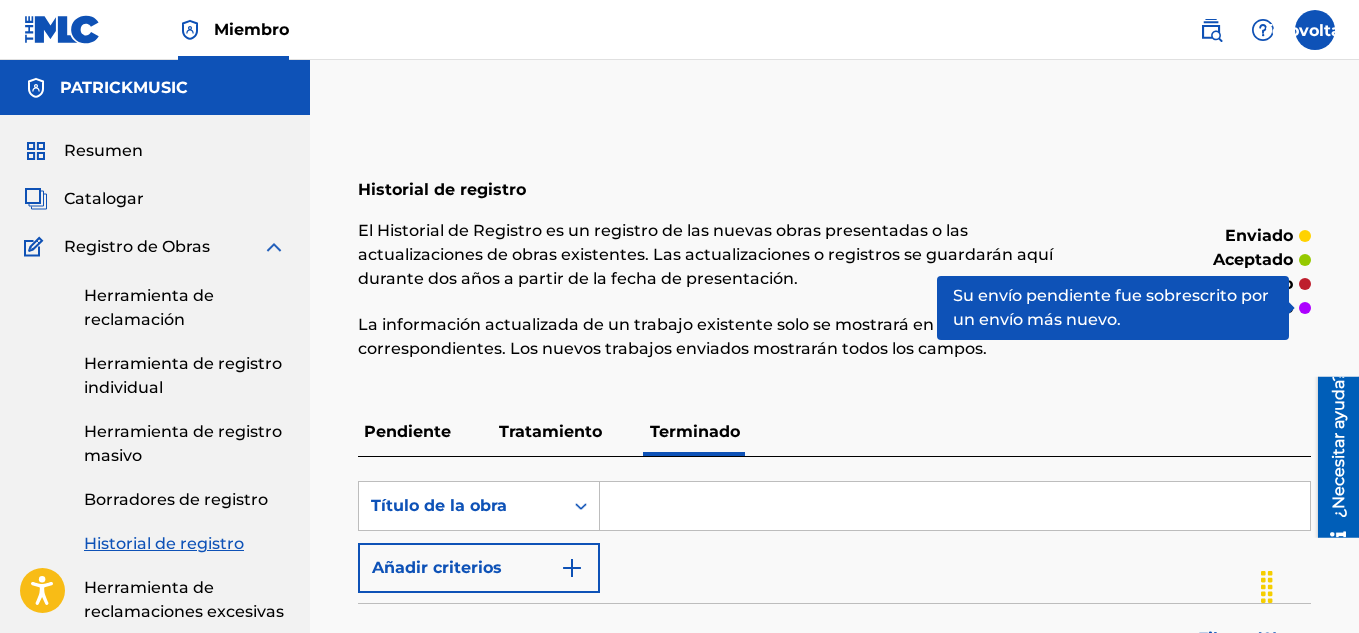 click at bounding box center (1305, 308) 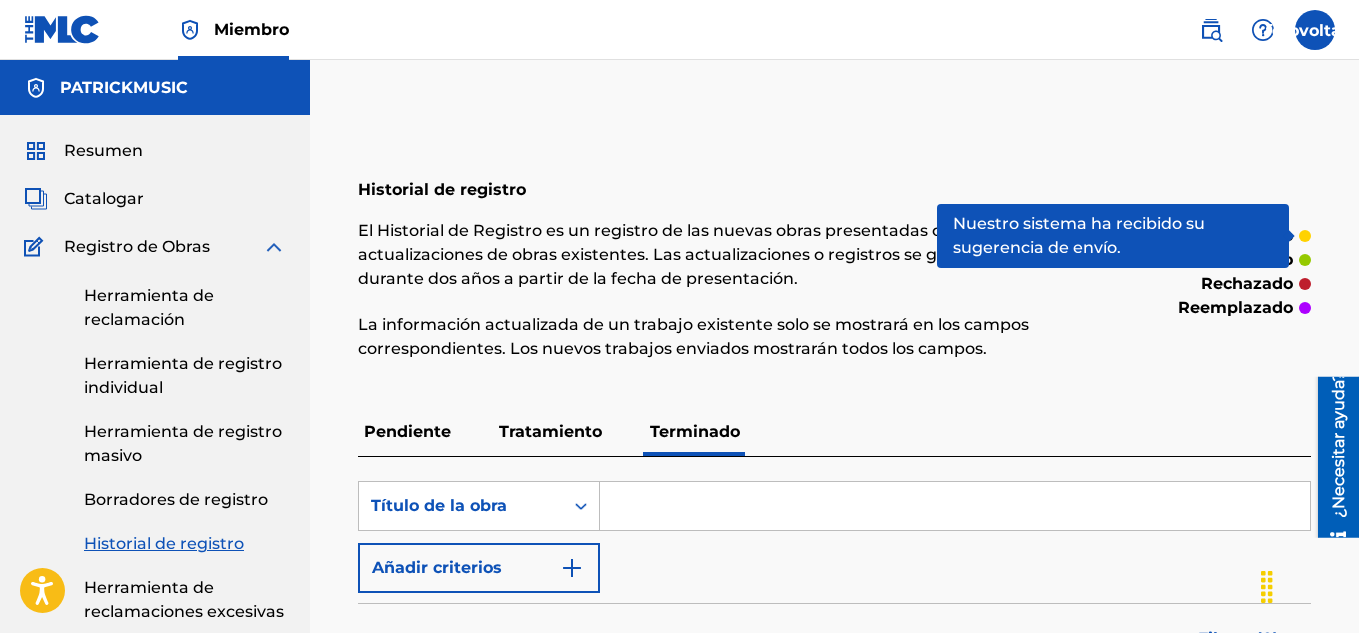 click on "enviado   aceptado   rechazado   reemplazado" at bounding box center [1201, 272] 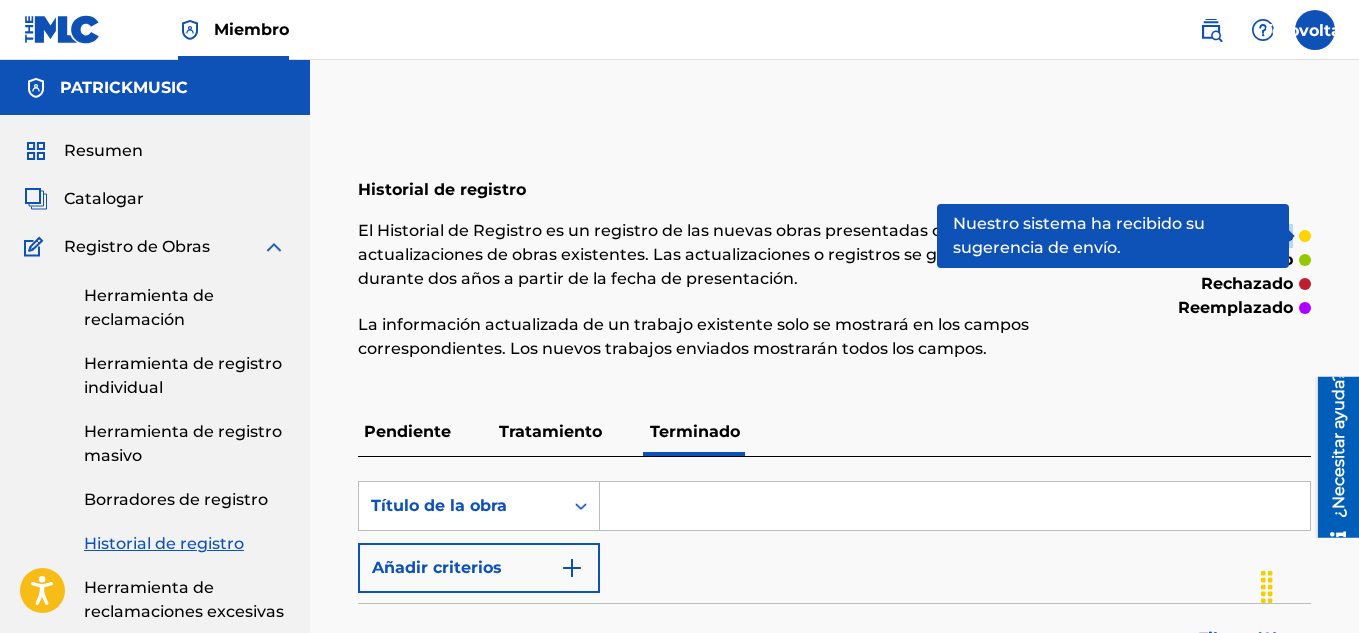 click on "enviado   aceptado   rechazado   reemplazado" at bounding box center [1201, 272] 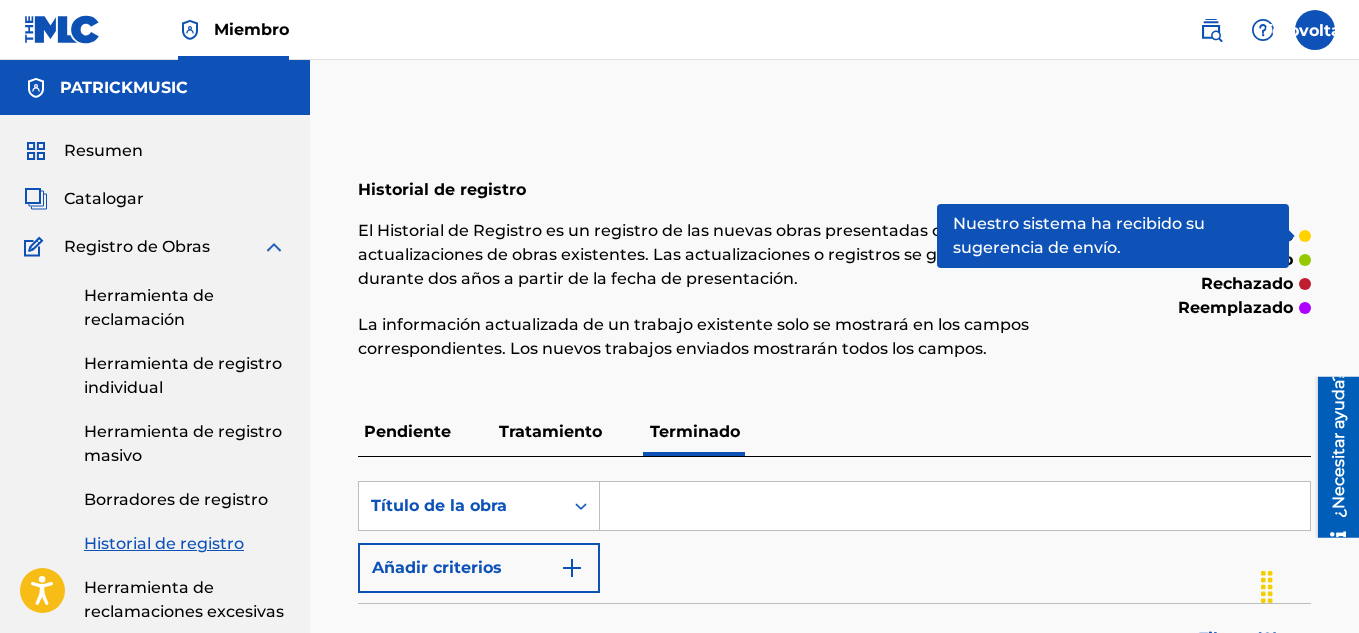 click on "Chalaka Fecha de presentación  :  [DD] de [MONTH] de [YYYY] Fuente de la presentación  :  El MLC : Identificador de trabajo del miembro  : 1" at bounding box center (834, 3252) 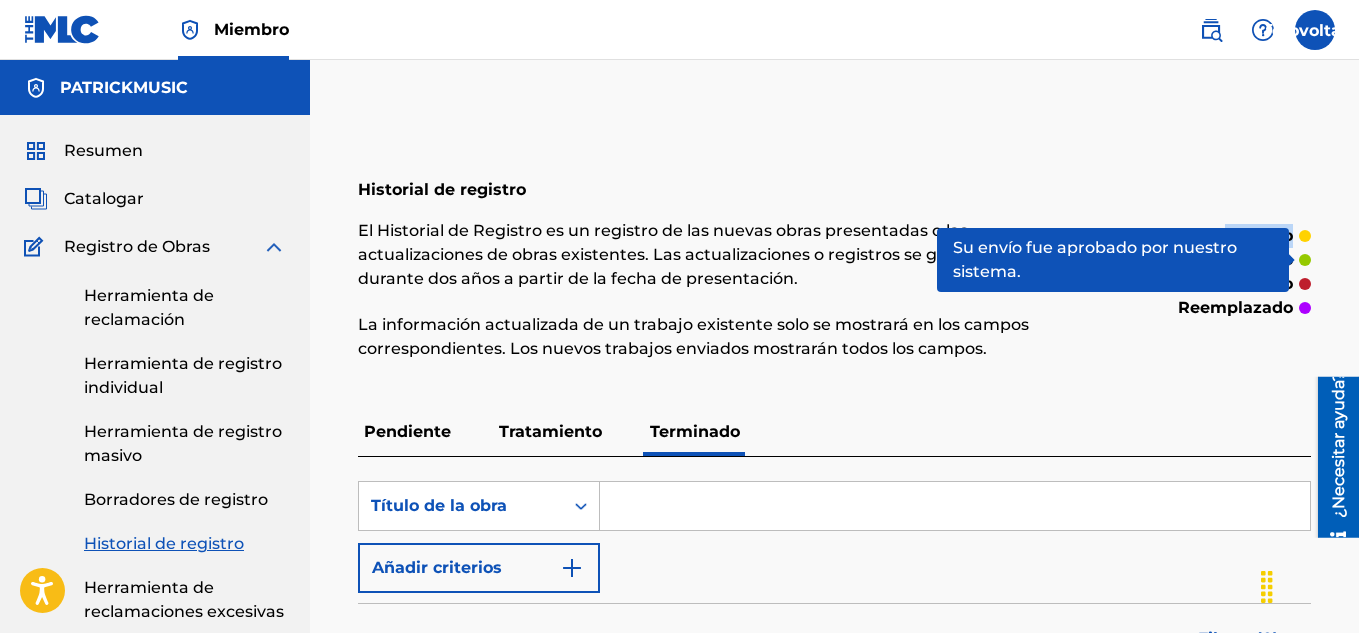 drag, startPoint x: 1302, startPoint y: 242, endPoint x: 1174, endPoint y: 123, distance: 174.77129 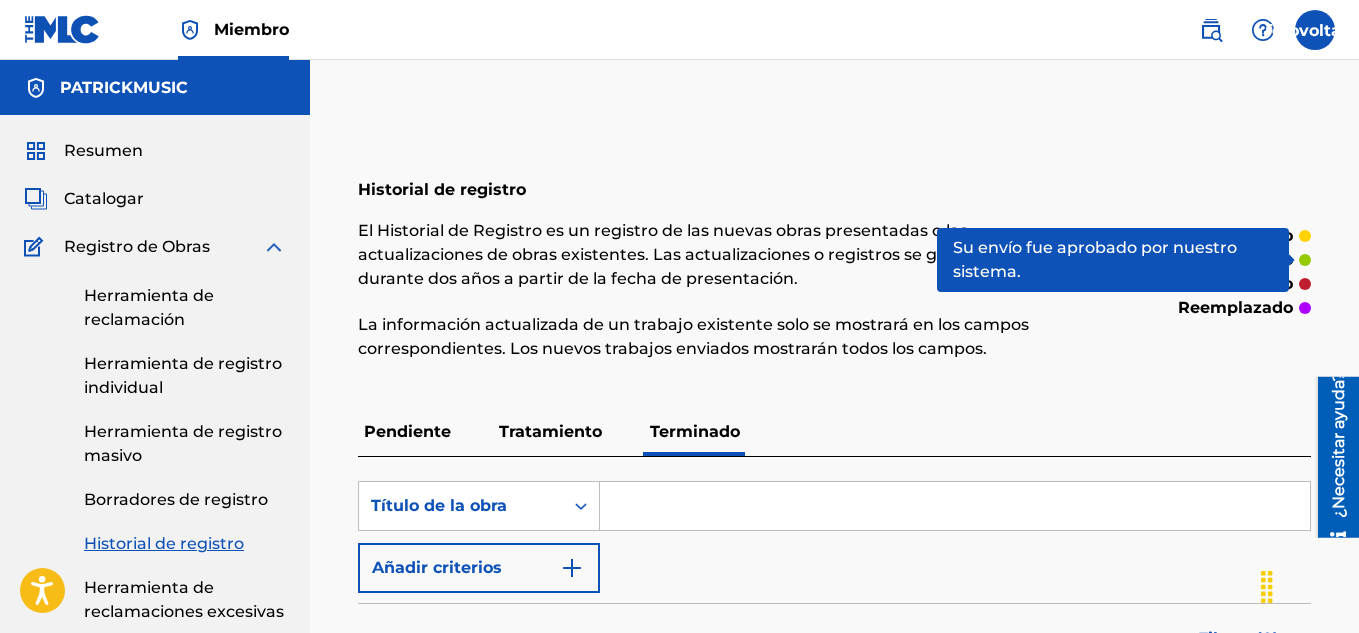 click on "enviado   aceptado   rechazado   reemplazado" at bounding box center (1201, 272) 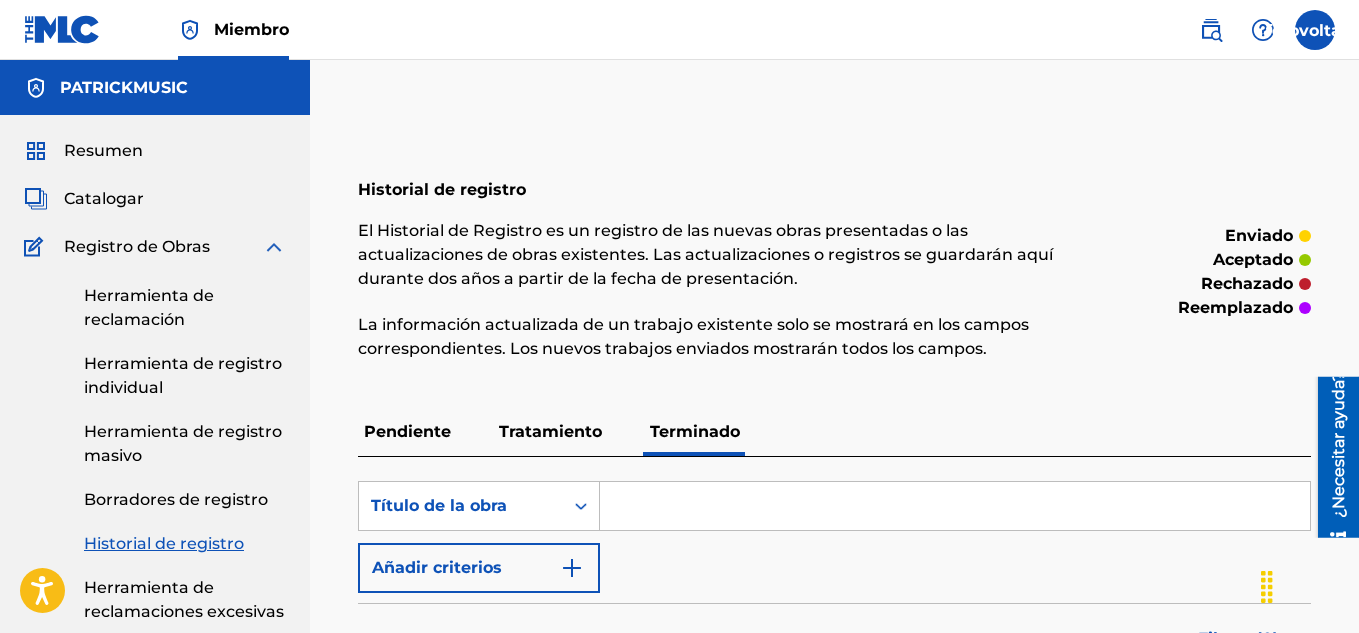 click at bounding box center [1315, 30] 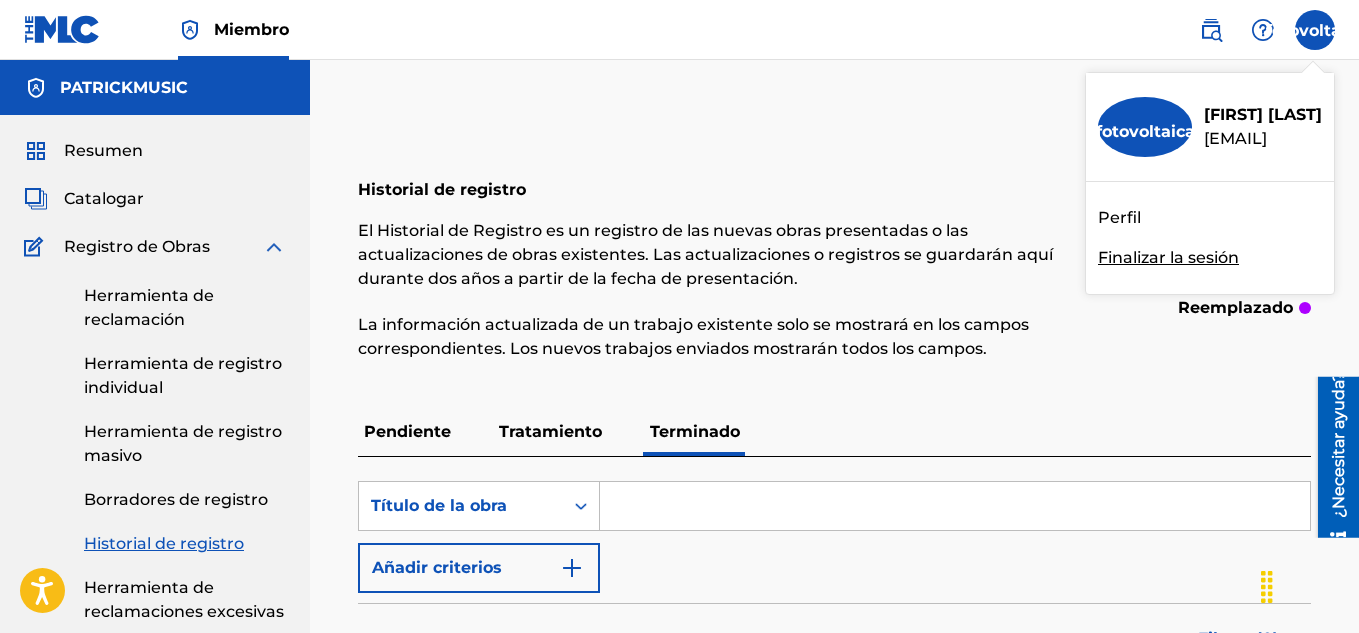 click on "Finalizar la sesión" at bounding box center (1168, 257) 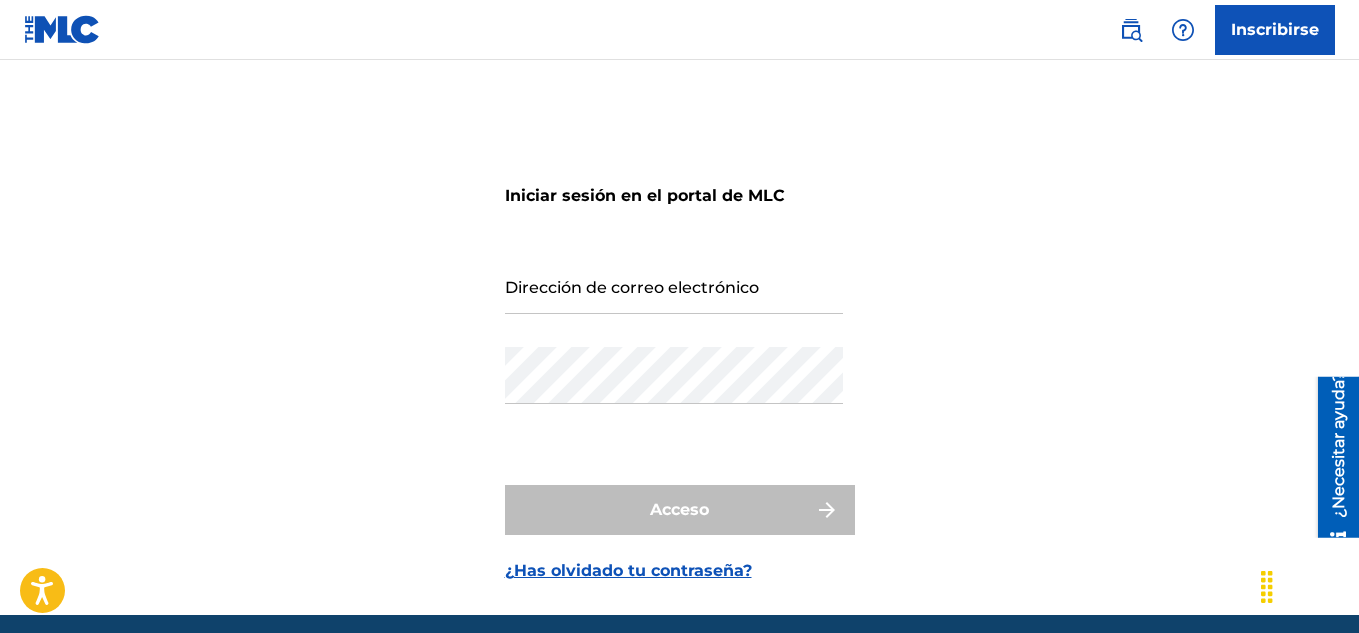 click at bounding box center (62, 29) 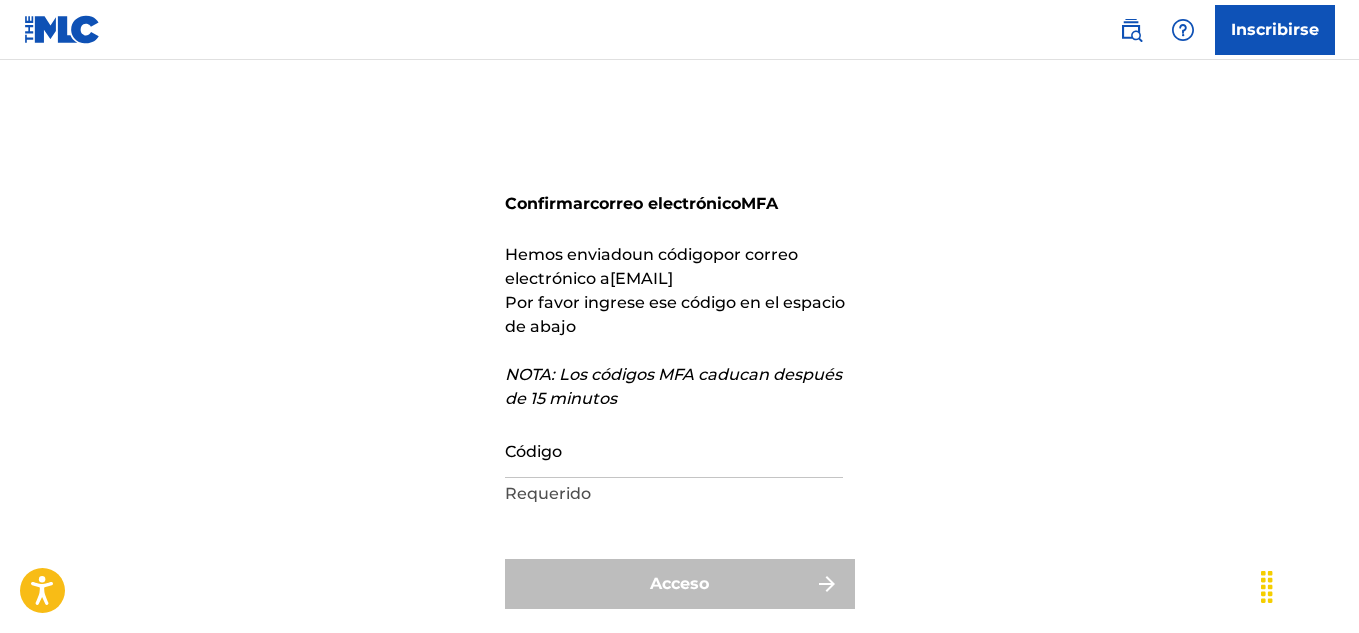 scroll, scrollTop: 0, scrollLeft: 0, axis: both 